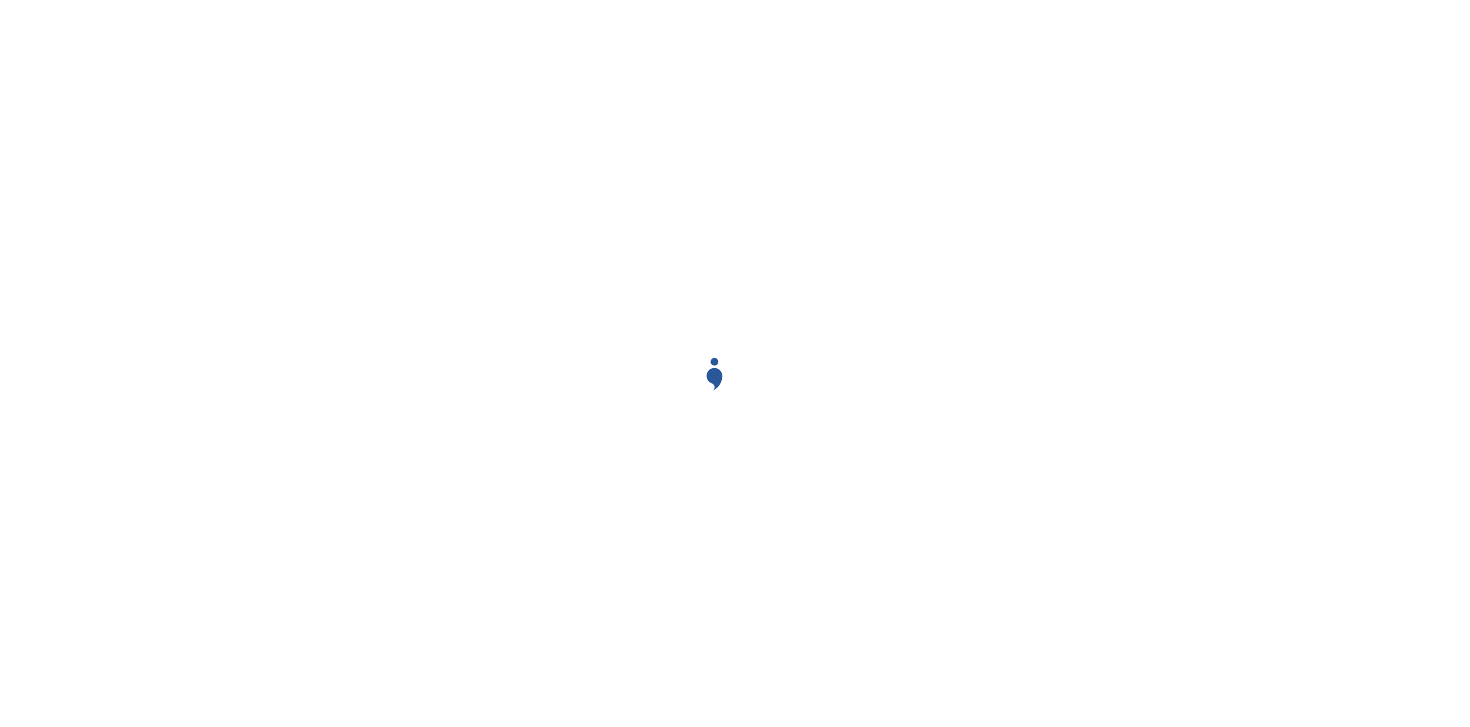scroll, scrollTop: 0, scrollLeft: 0, axis: both 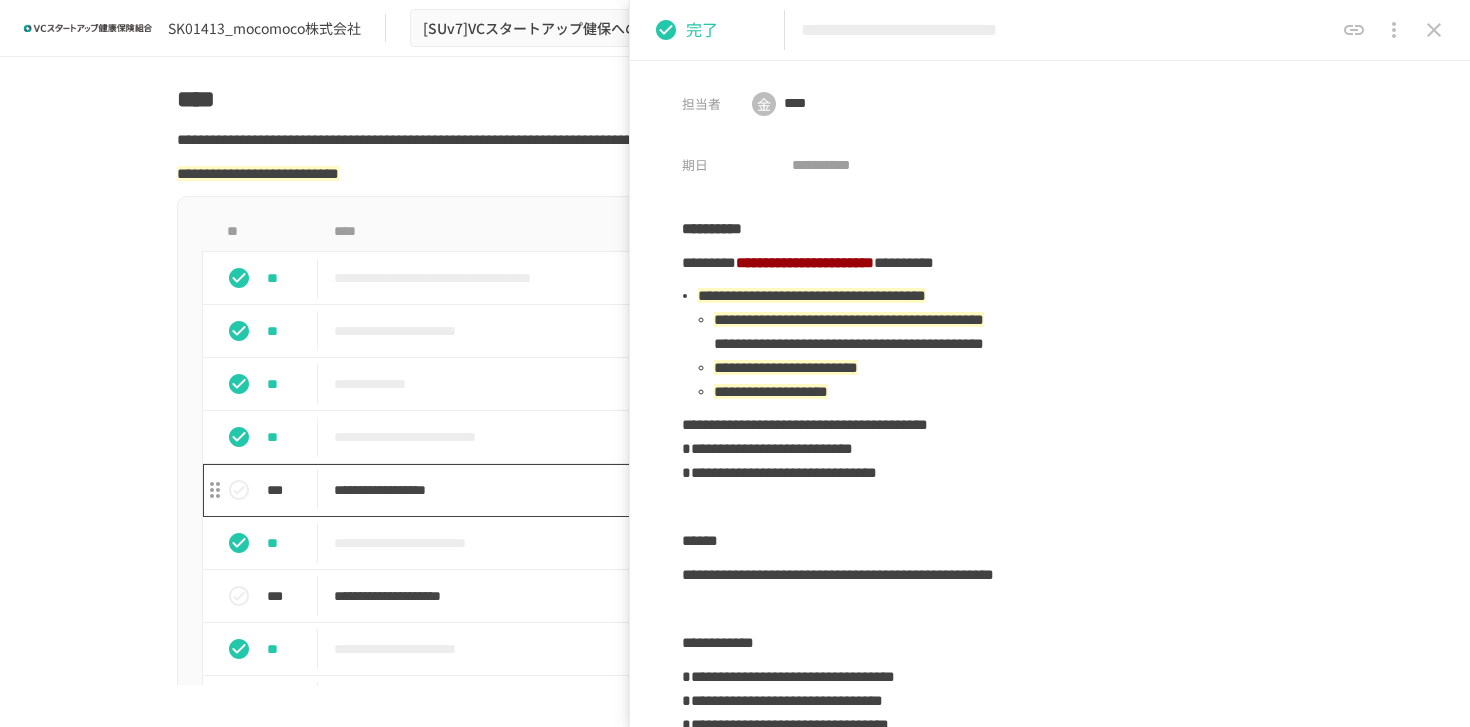 click on "**********" at bounding box center [693, 490] 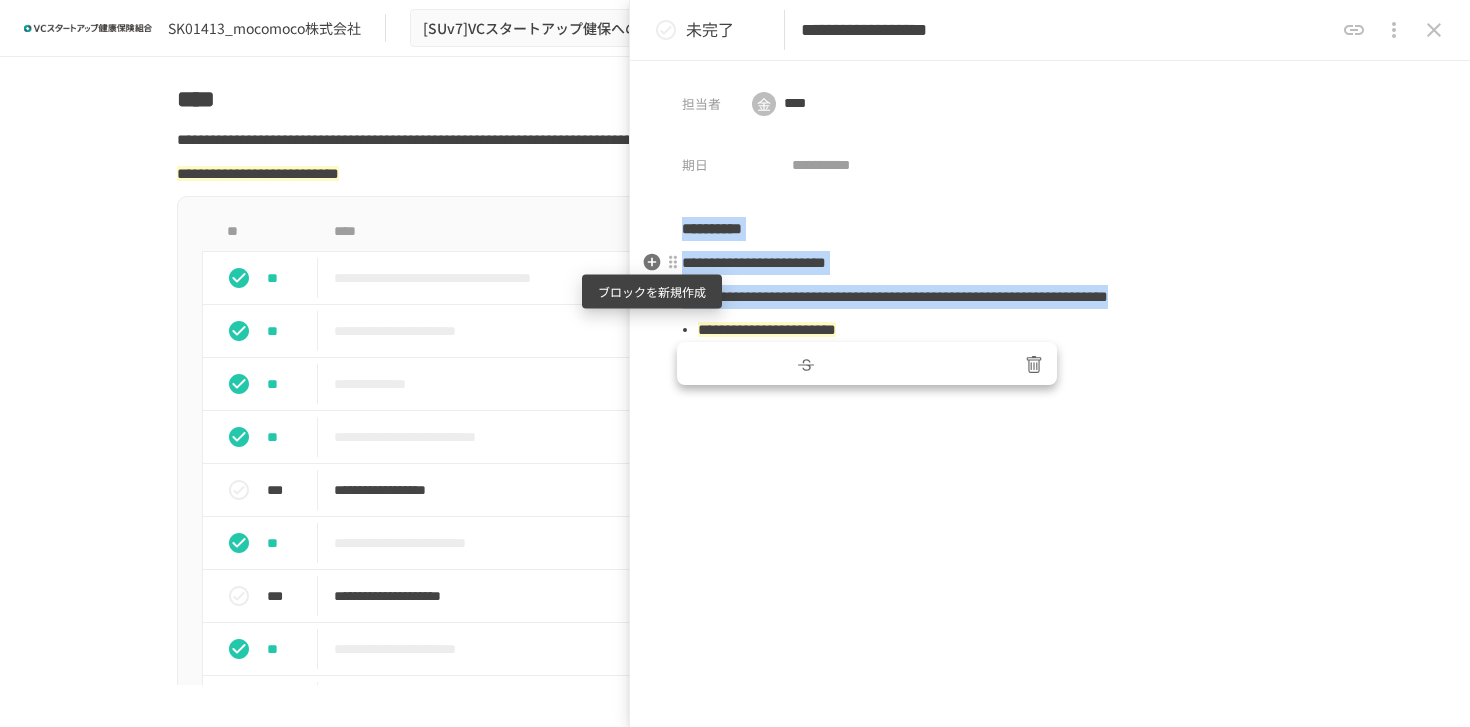 drag, startPoint x: 1190, startPoint y: 333, endPoint x: 643, endPoint y: 265, distance: 551.2105 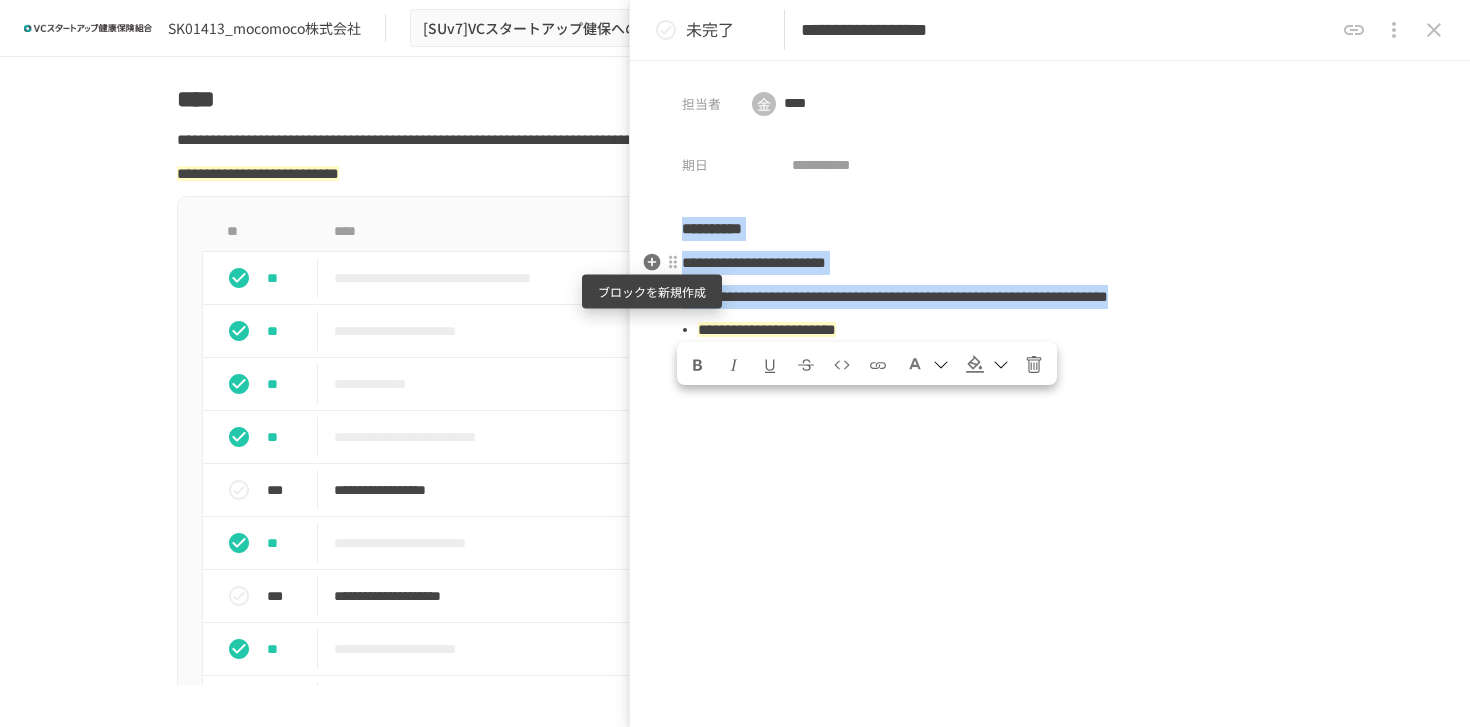 click on "**********" at bounding box center (1050, 474) 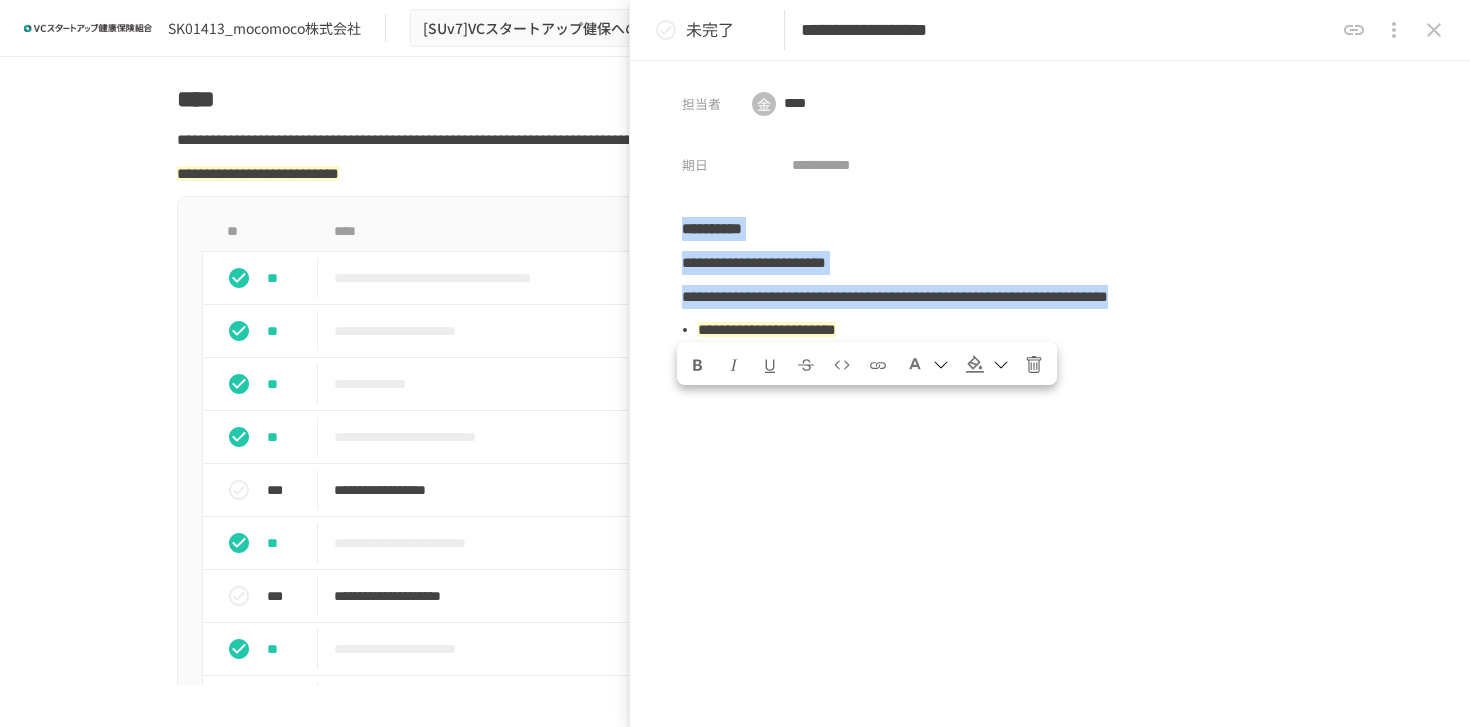 copy on "**********" 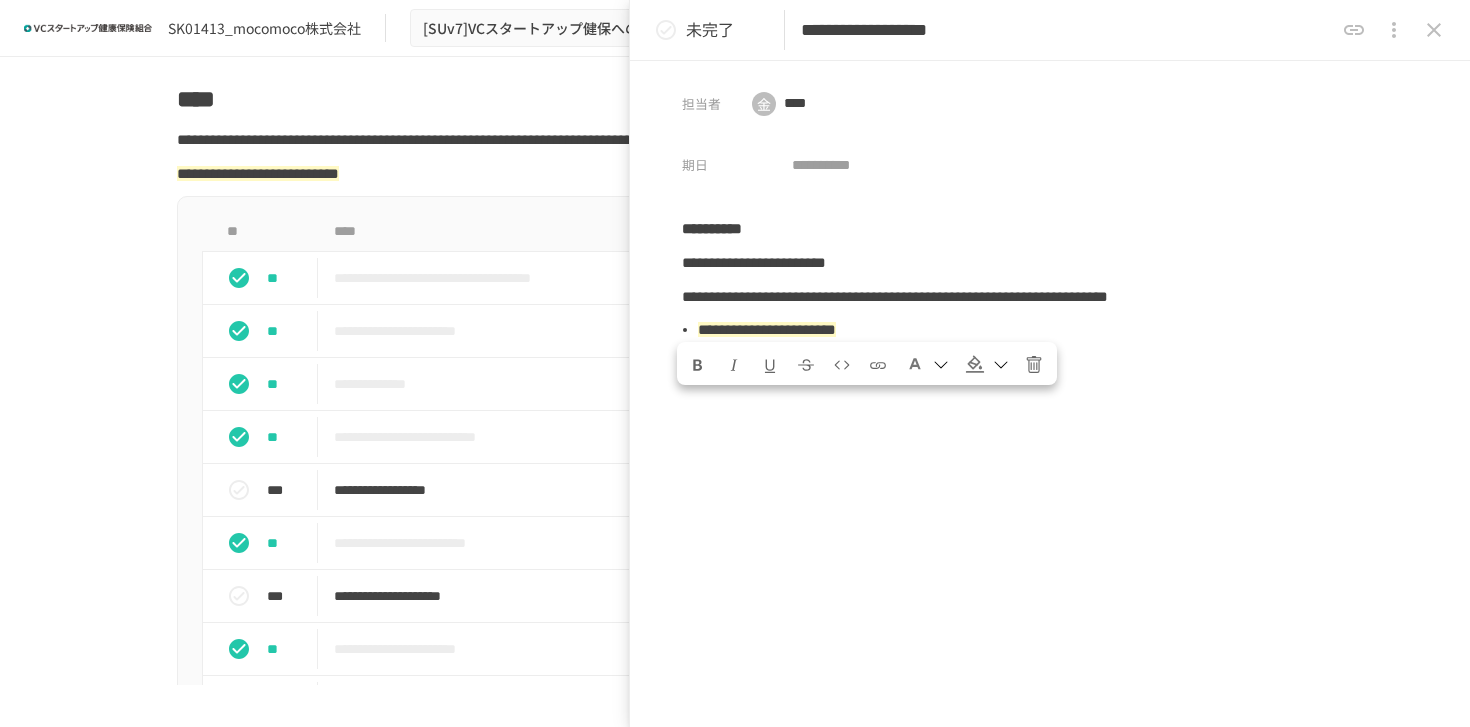 click on "**********" at bounding box center (735, 371) 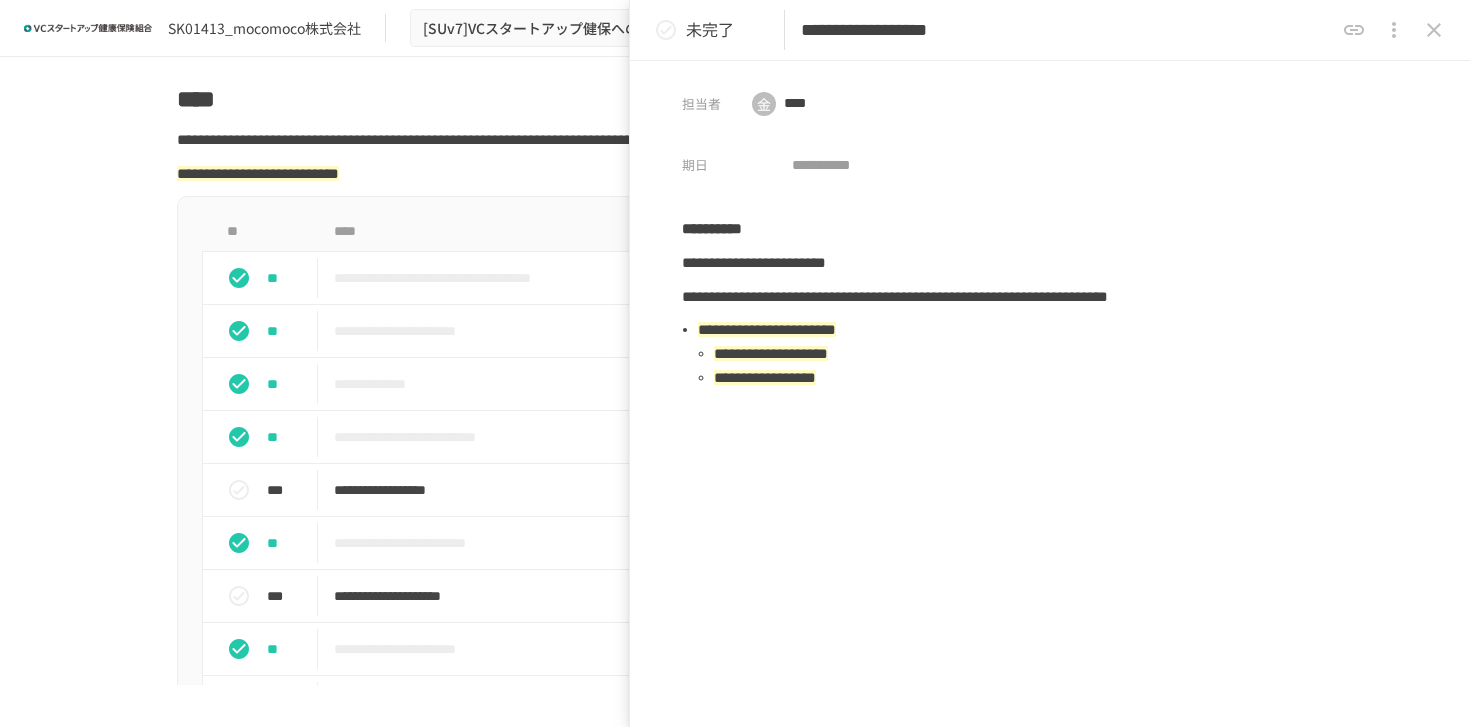 click at bounding box center [1434, 30] 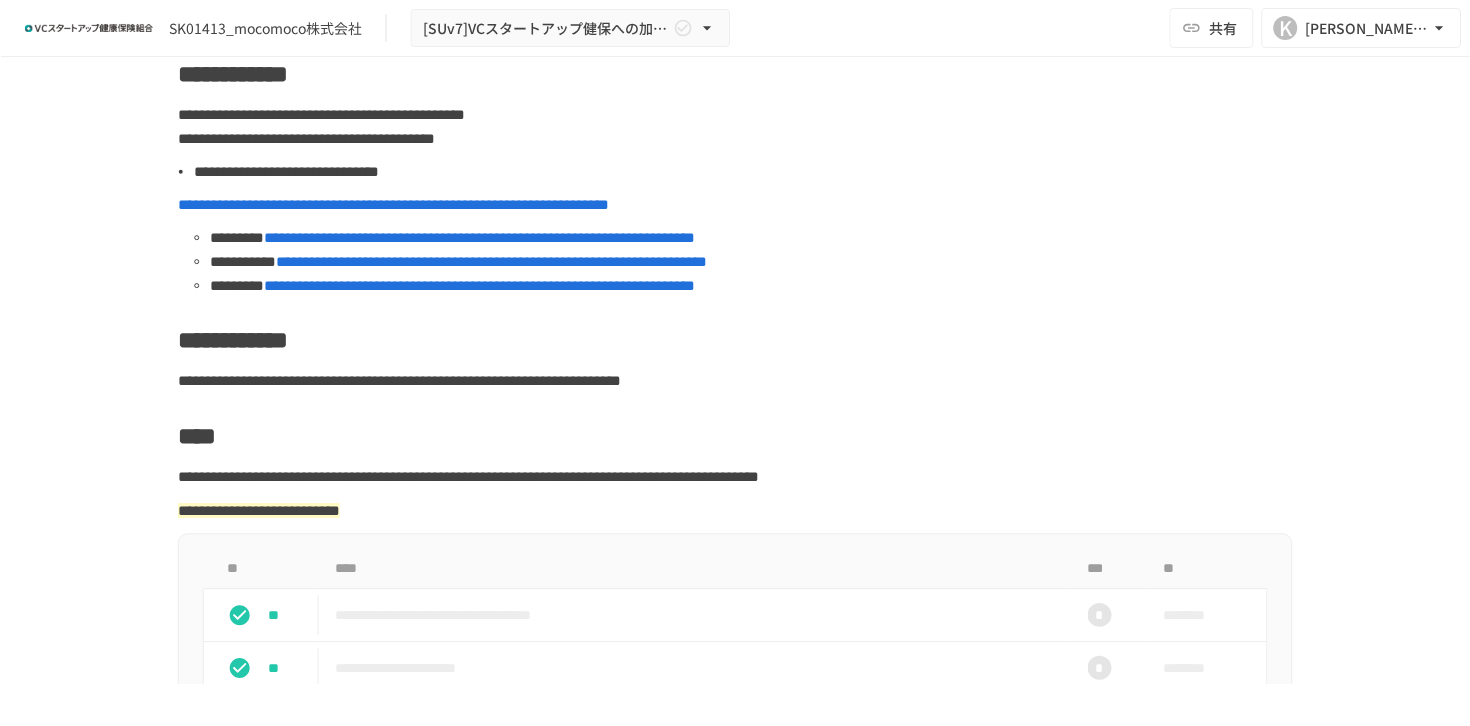 scroll, scrollTop: 125, scrollLeft: 0, axis: vertical 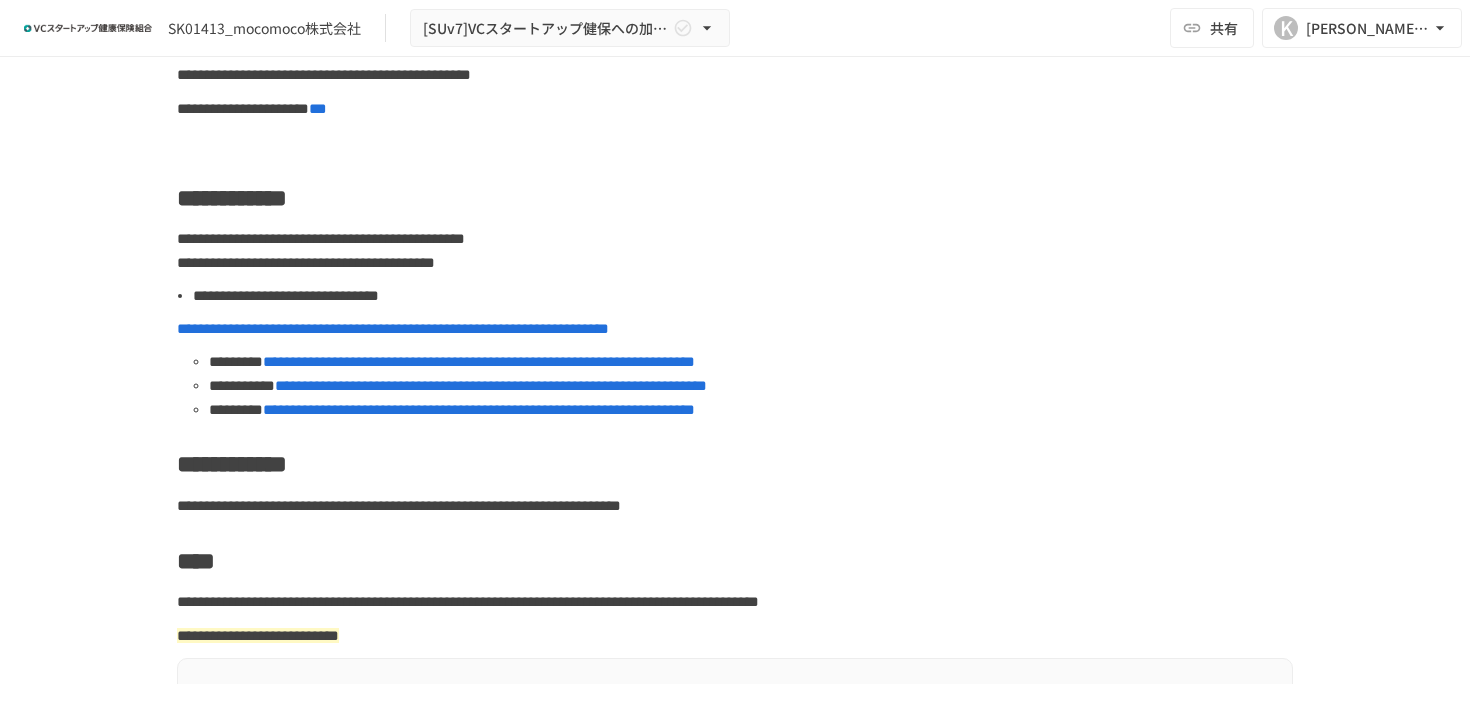 click on "**********" at bounding box center (735, 198) 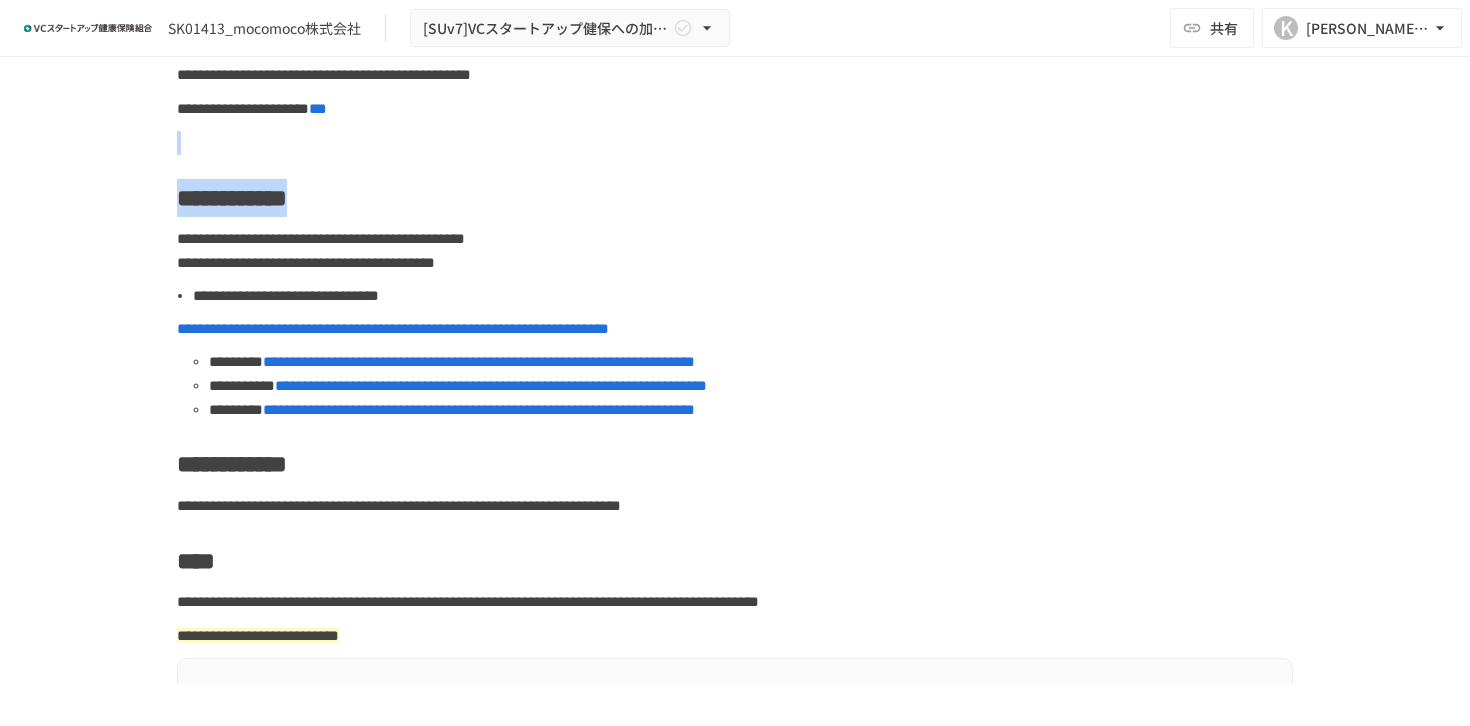 drag, startPoint x: 934, startPoint y: 105, endPoint x: 998, endPoint y: -149, distance: 261.93893 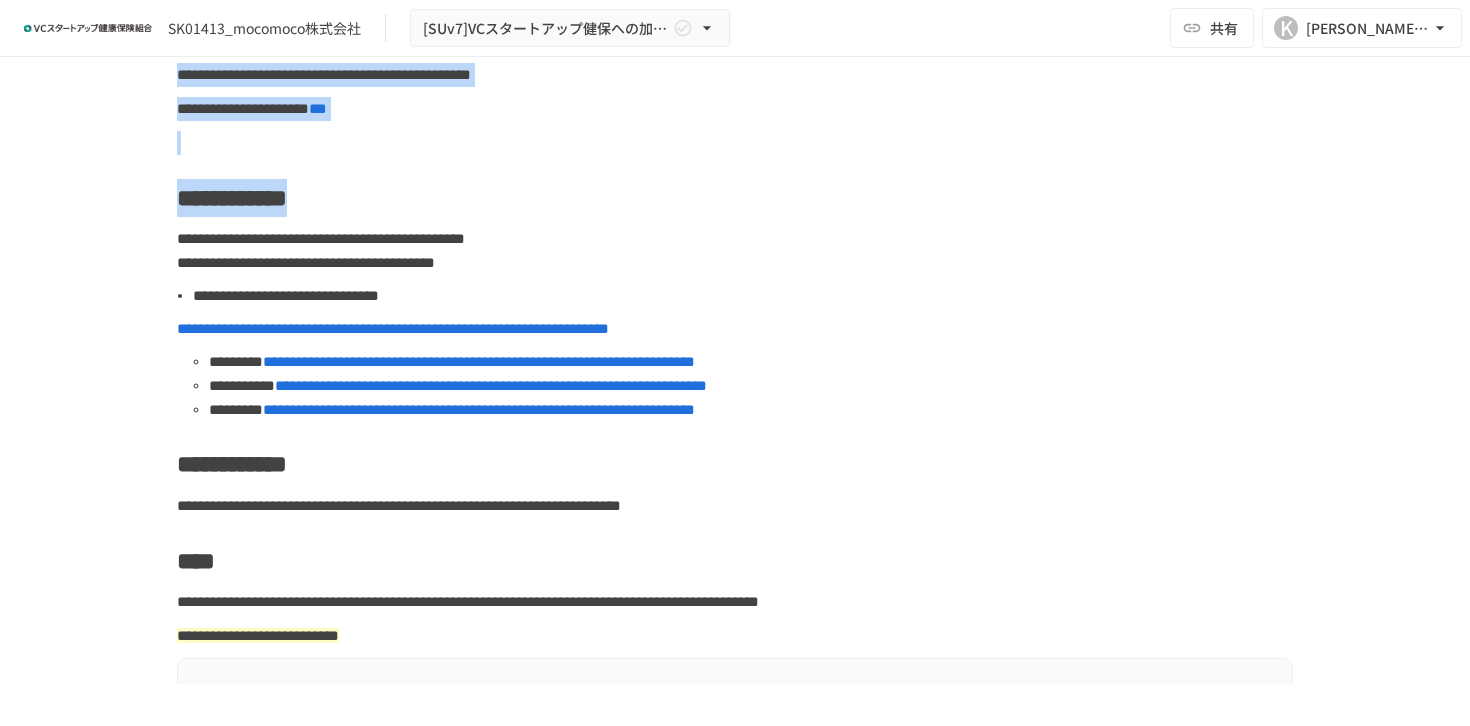 click on "**********" at bounding box center [735, 75] 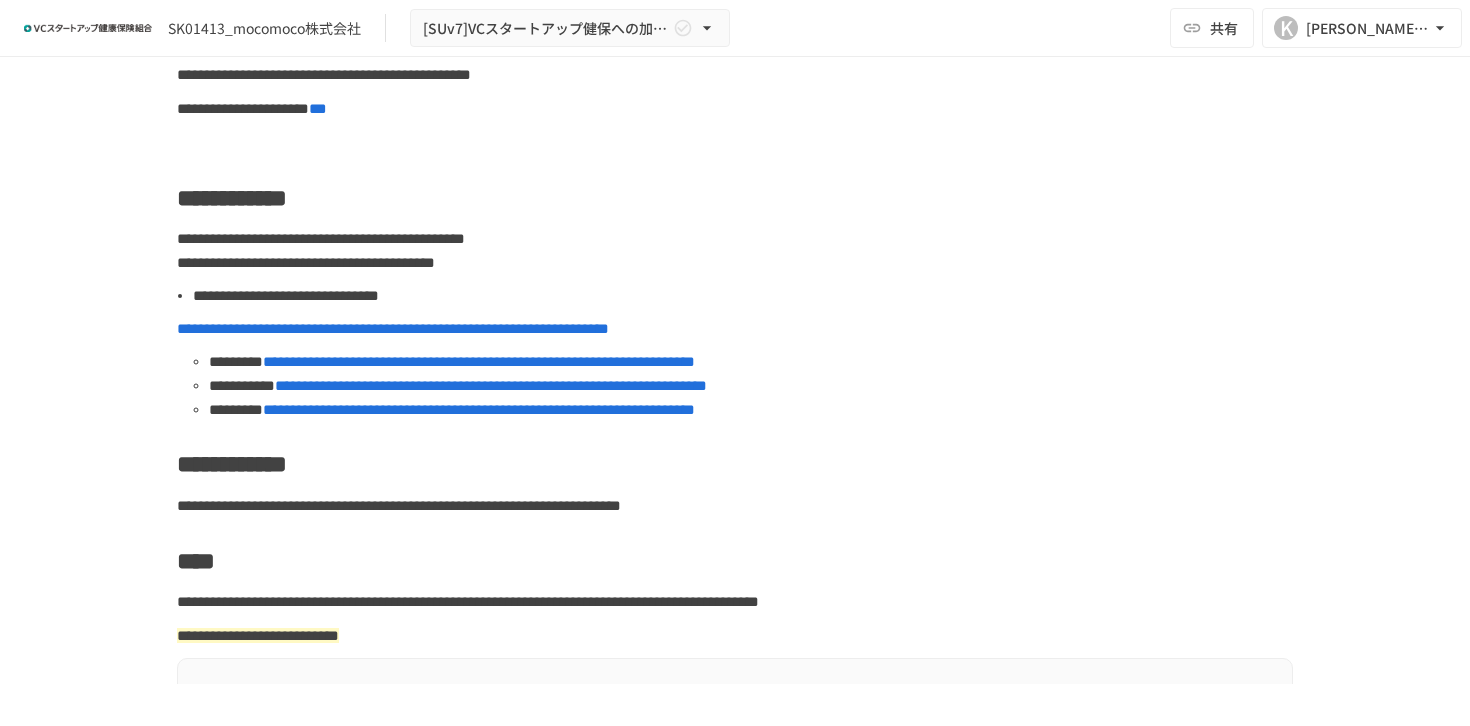 scroll, scrollTop: 0, scrollLeft: 0, axis: both 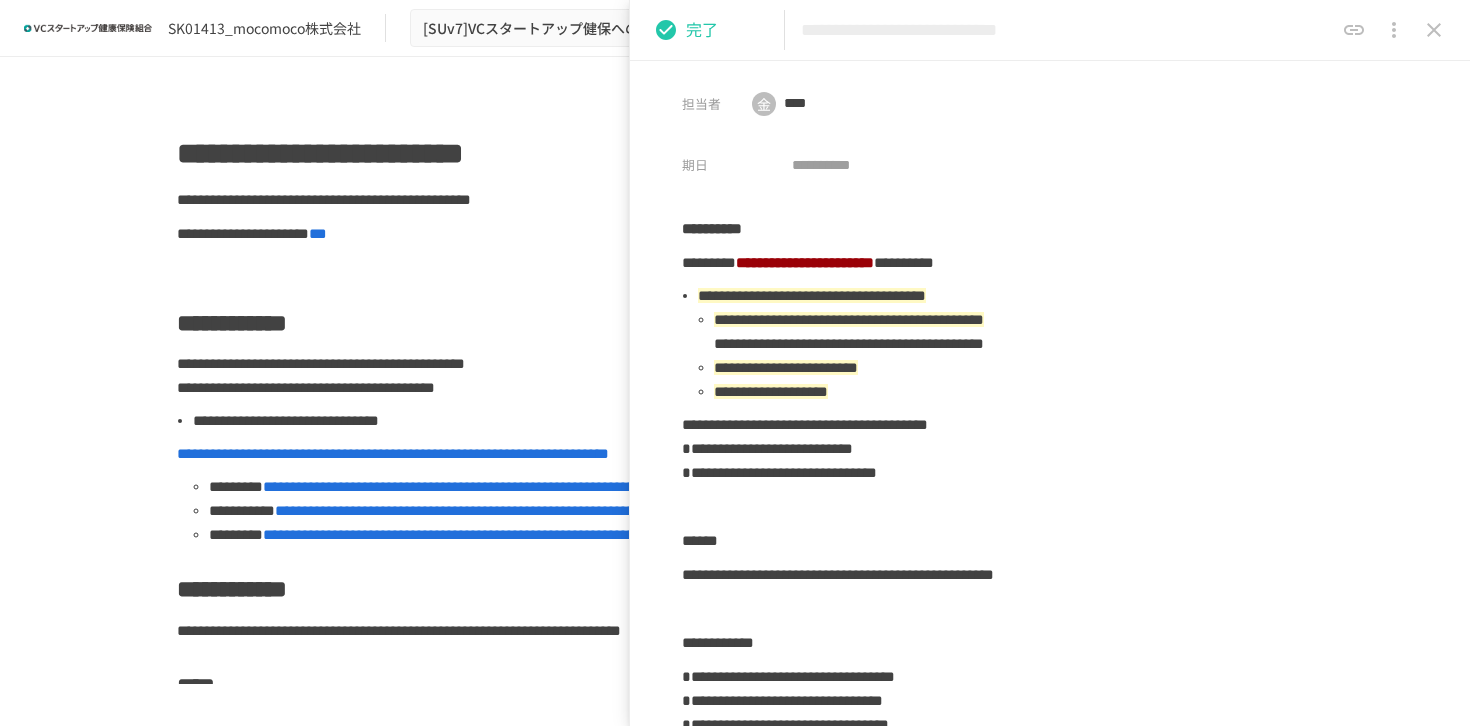 click 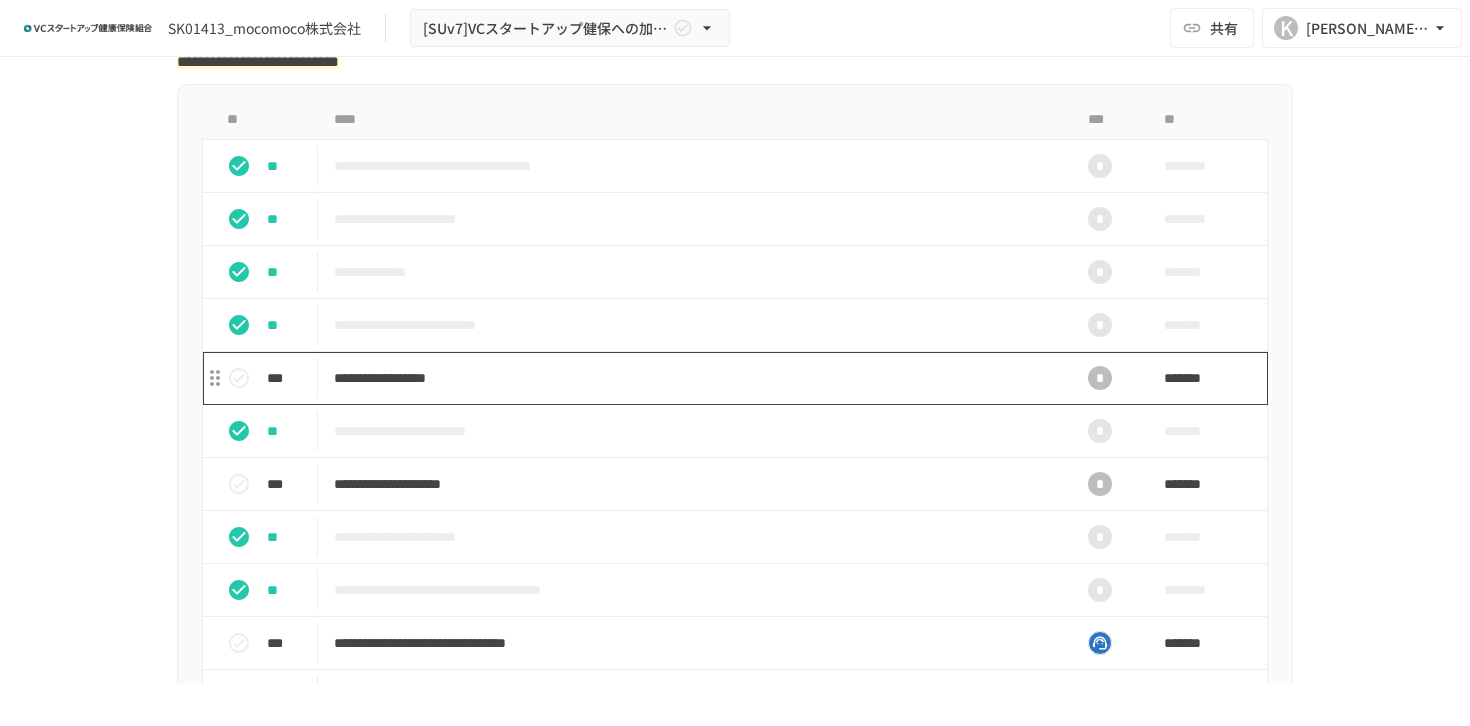 scroll, scrollTop: 1243, scrollLeft: 0, axis: vertical 